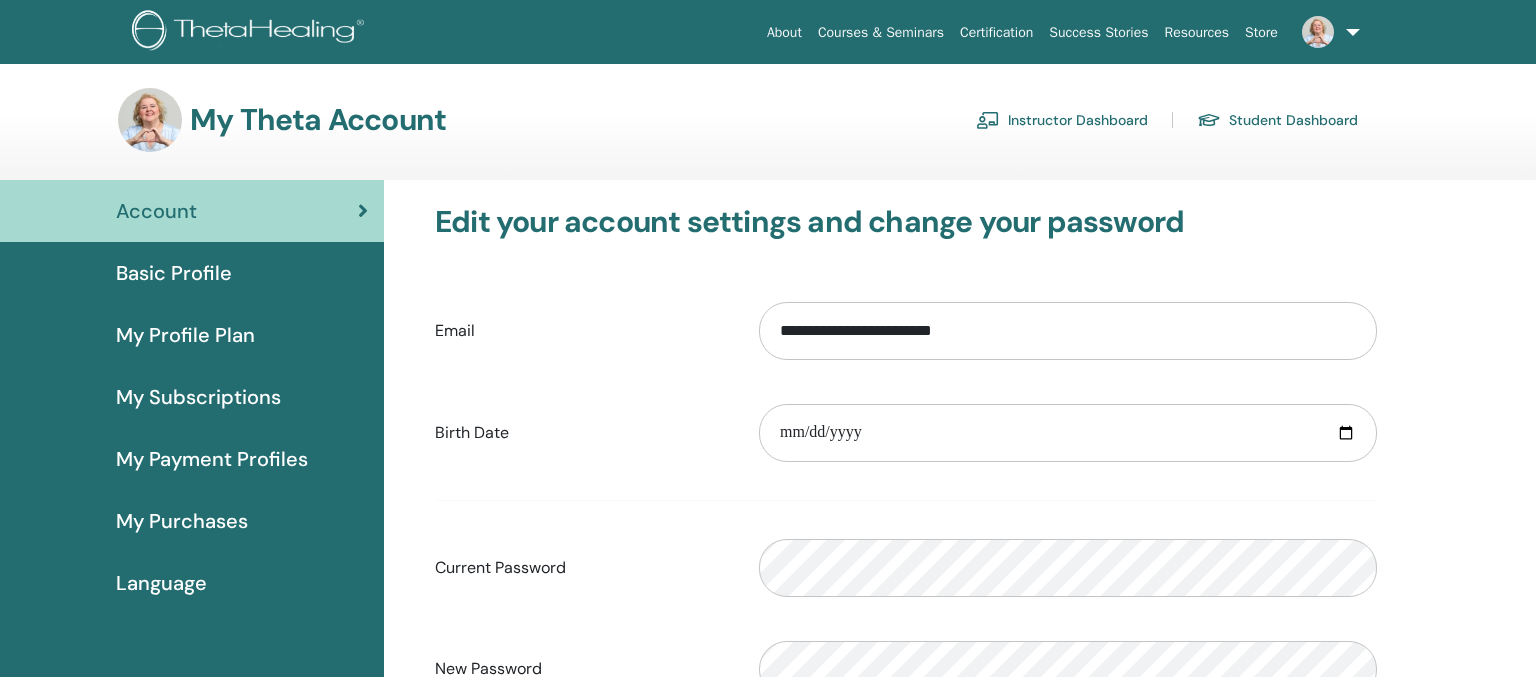 scroll, scrollTop: 0, scrollLeft: 0, axis: both 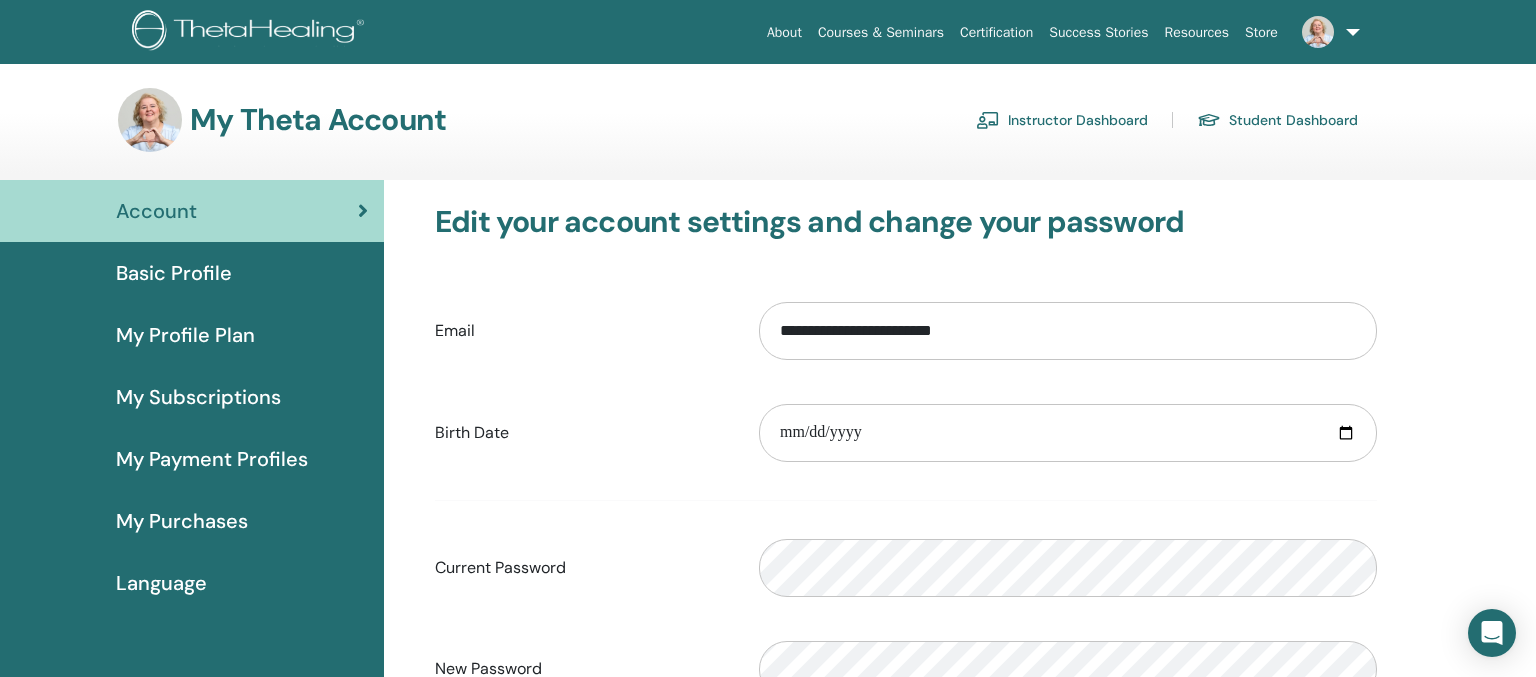 click on "Instructor Dashboard" at bounding box center [1062, 120] 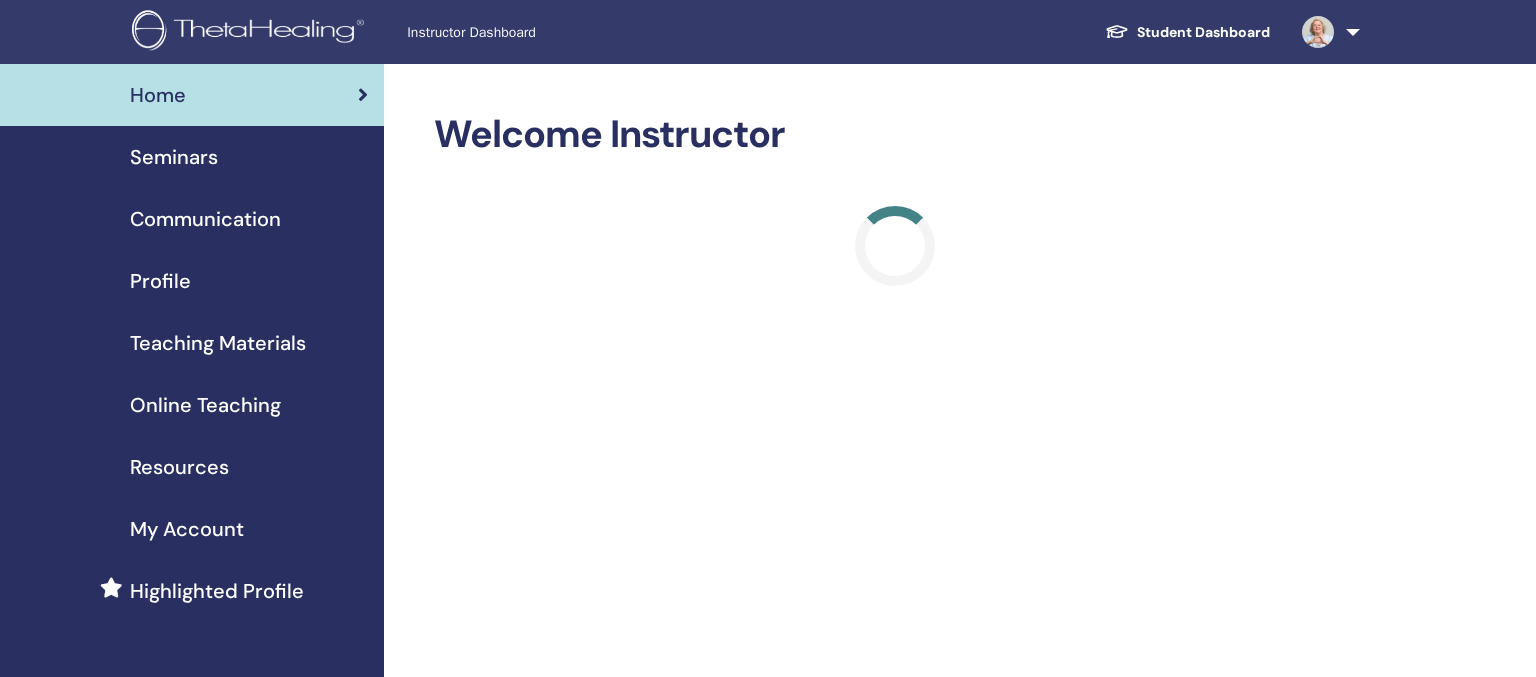 scroll, scrollTop: 0, scrollLeft: 0, axis: both 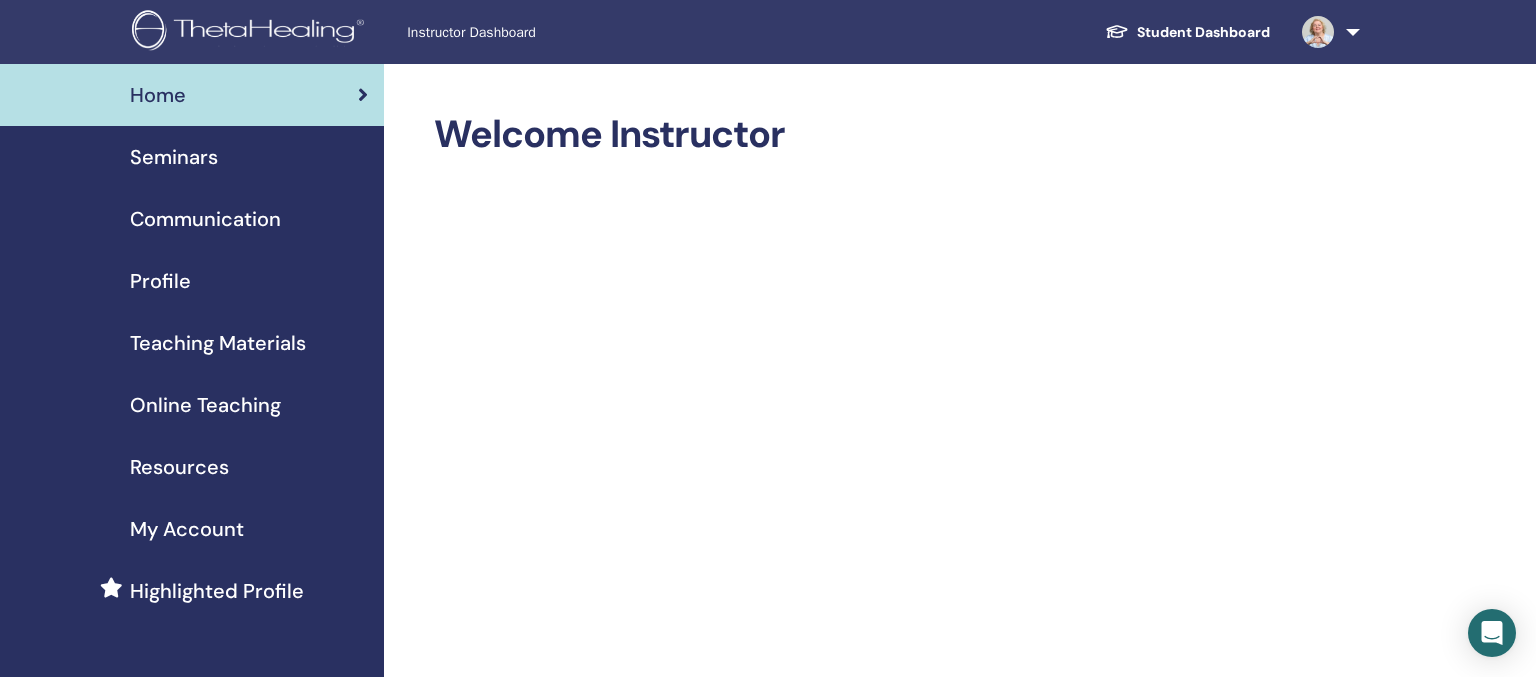 click on "Seminars" at bounding box center (174, 157) 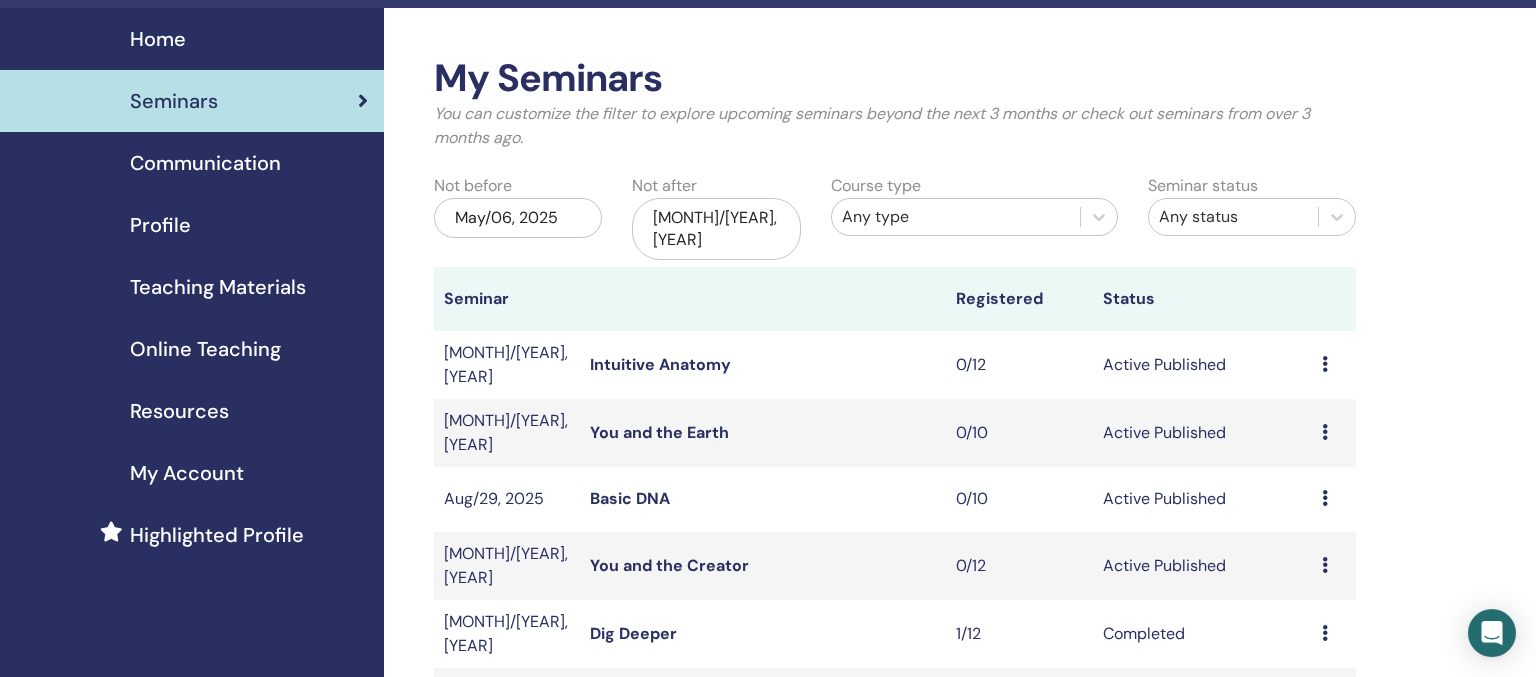 scroll, scrollTop: 105, scrollLeft: 0, axis: vertical 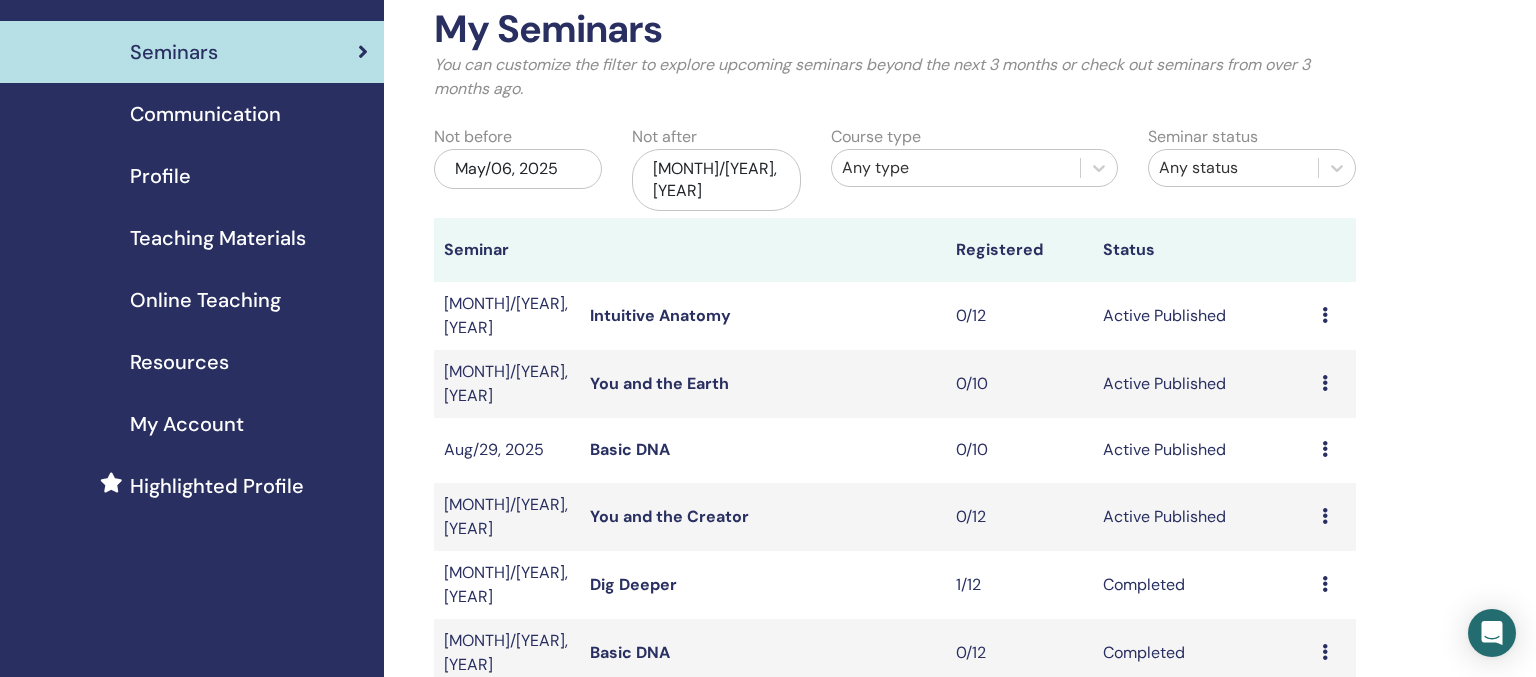 click on "Dig Deeper" at bounding box center [633, 584] 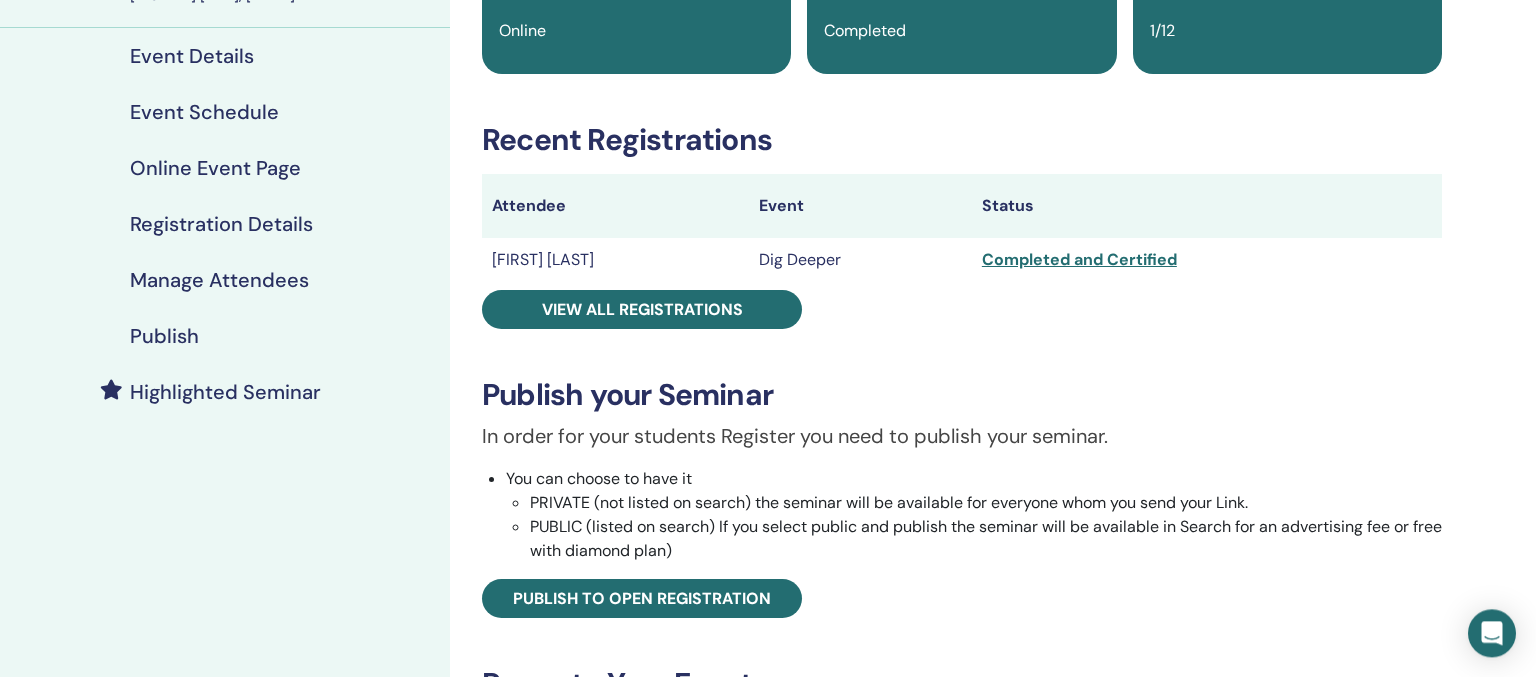 scroll, scrollTop: 211, scrollLeft: 0, axis: vertical 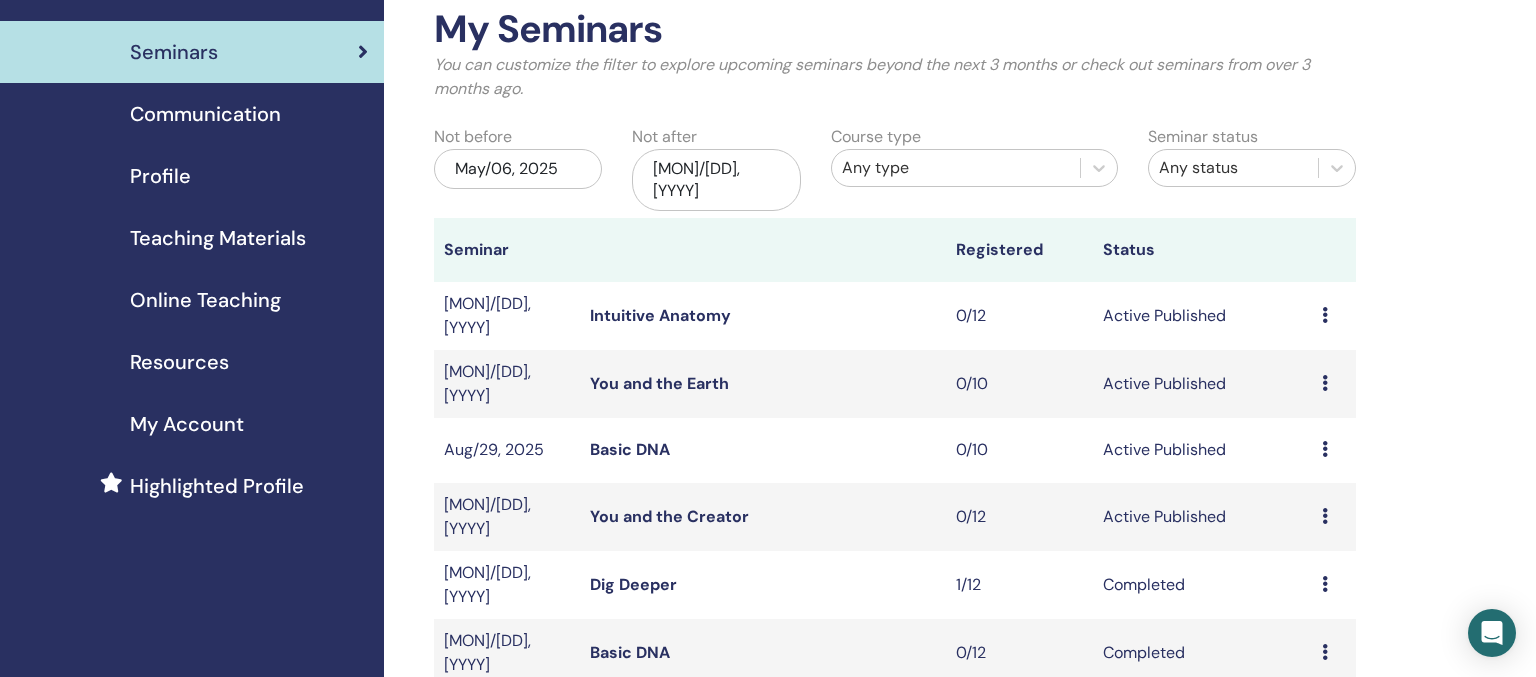 click on "You and the Creator" at bounding box center (669, 516) 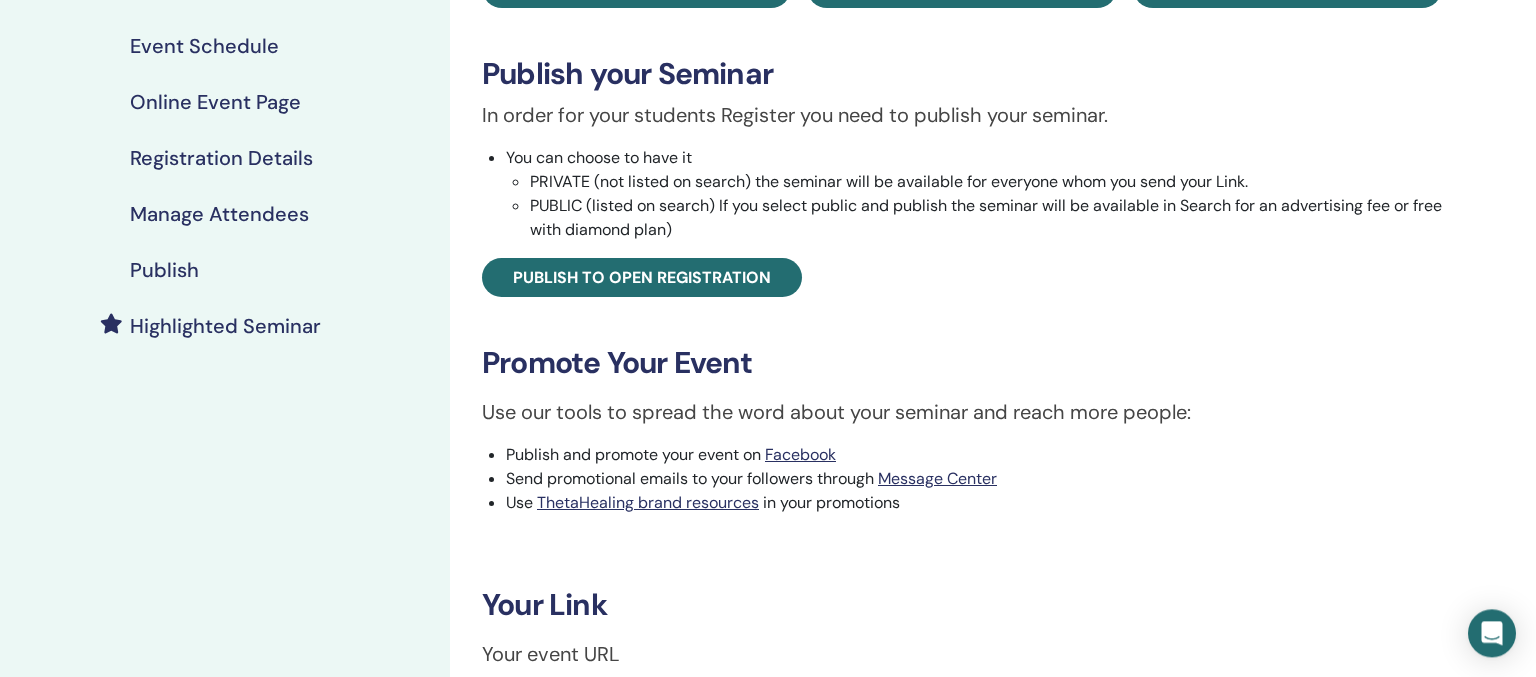 scroll, scrollTop: 316, scrollLeft: 0, axis: vertical 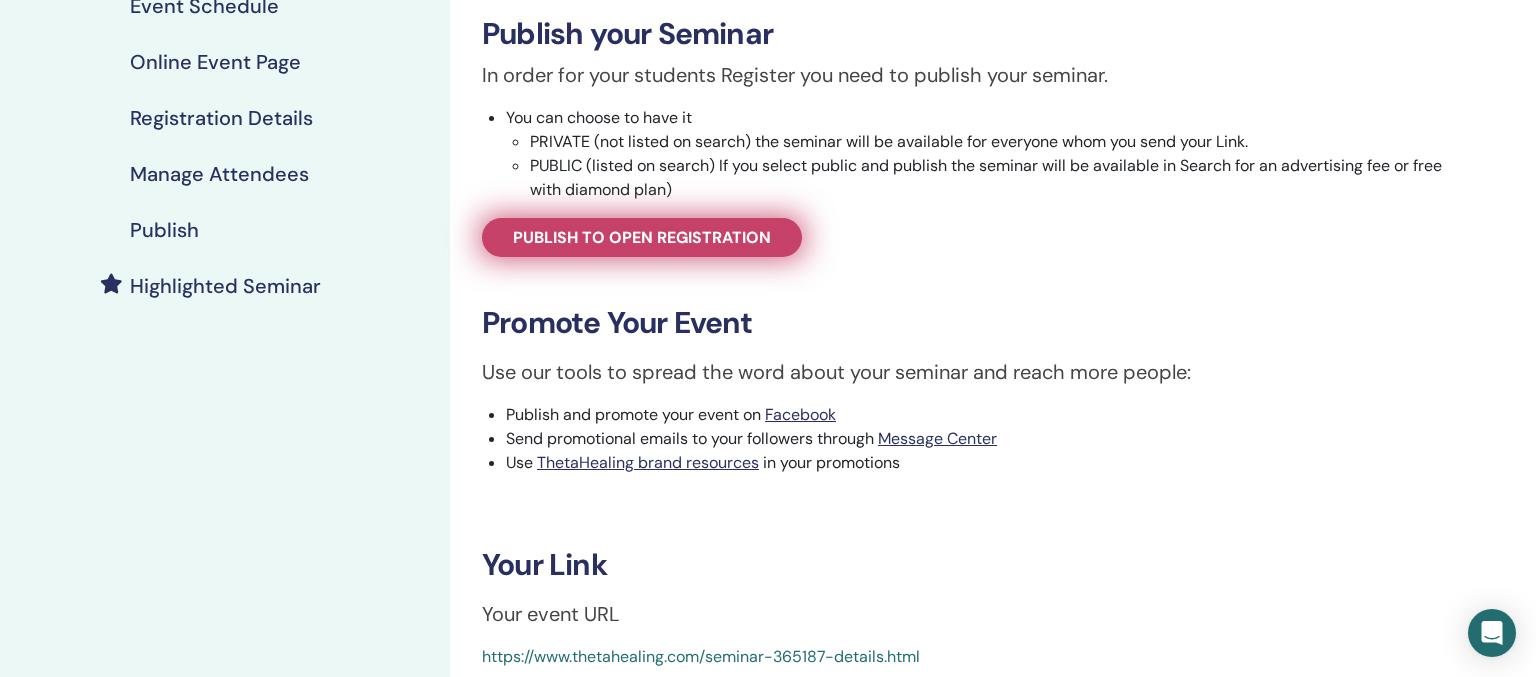 click on "Publish to open registration" at bounding box center (642, 237) 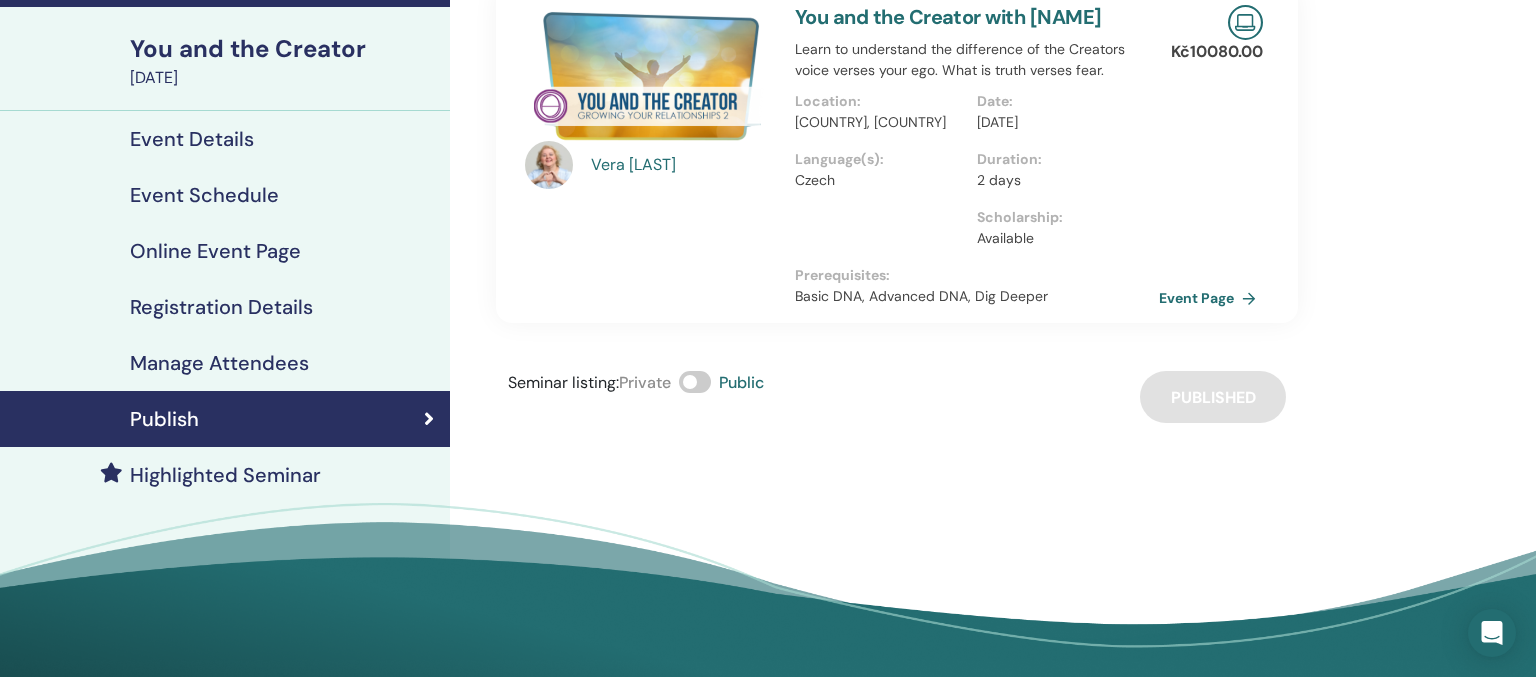 scroll, scrollTop: 0, scrollLeft: 0, axis: both 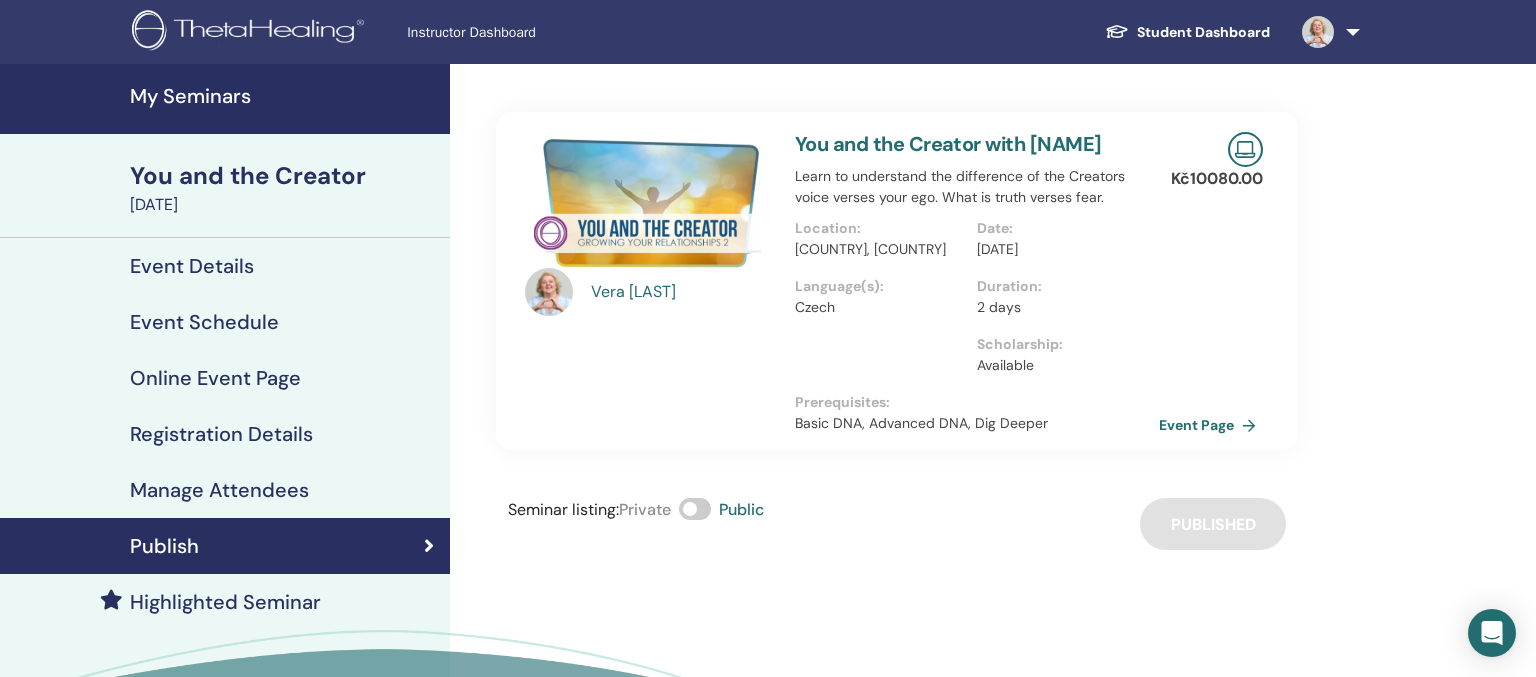 click on "Event Details" at bounding box center (192, 266) 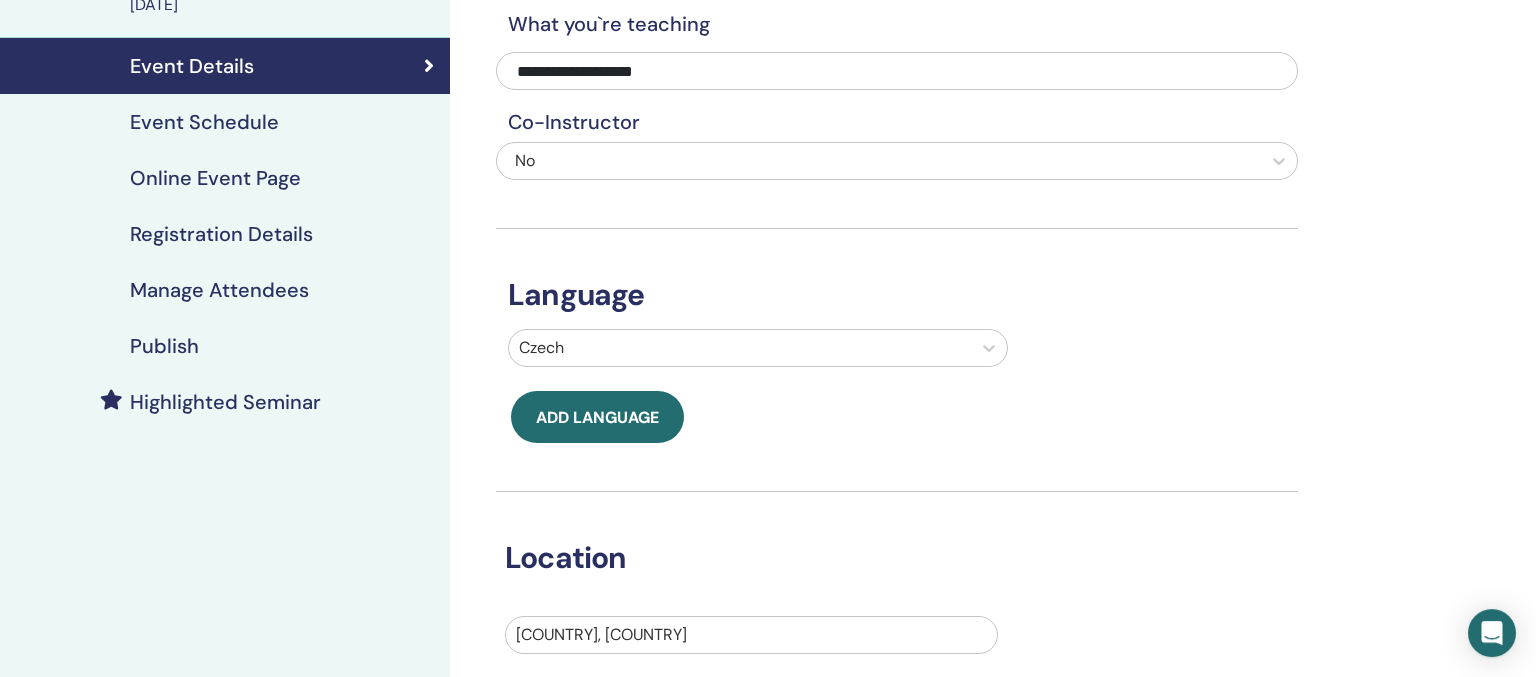 scroll, scrollTop: 105, scrollLeft: 0, axis: vertical 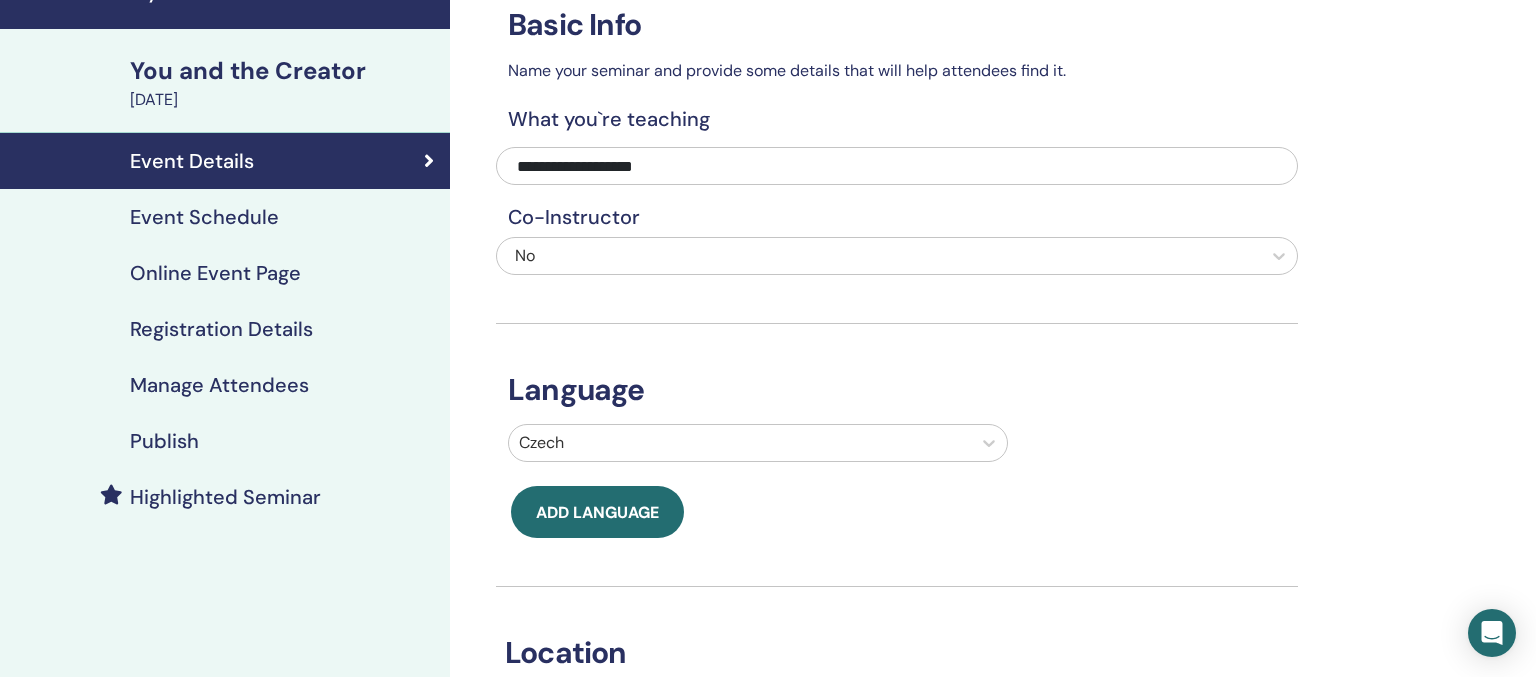 click on "You and the Creator" at bounding box center [284, 71] 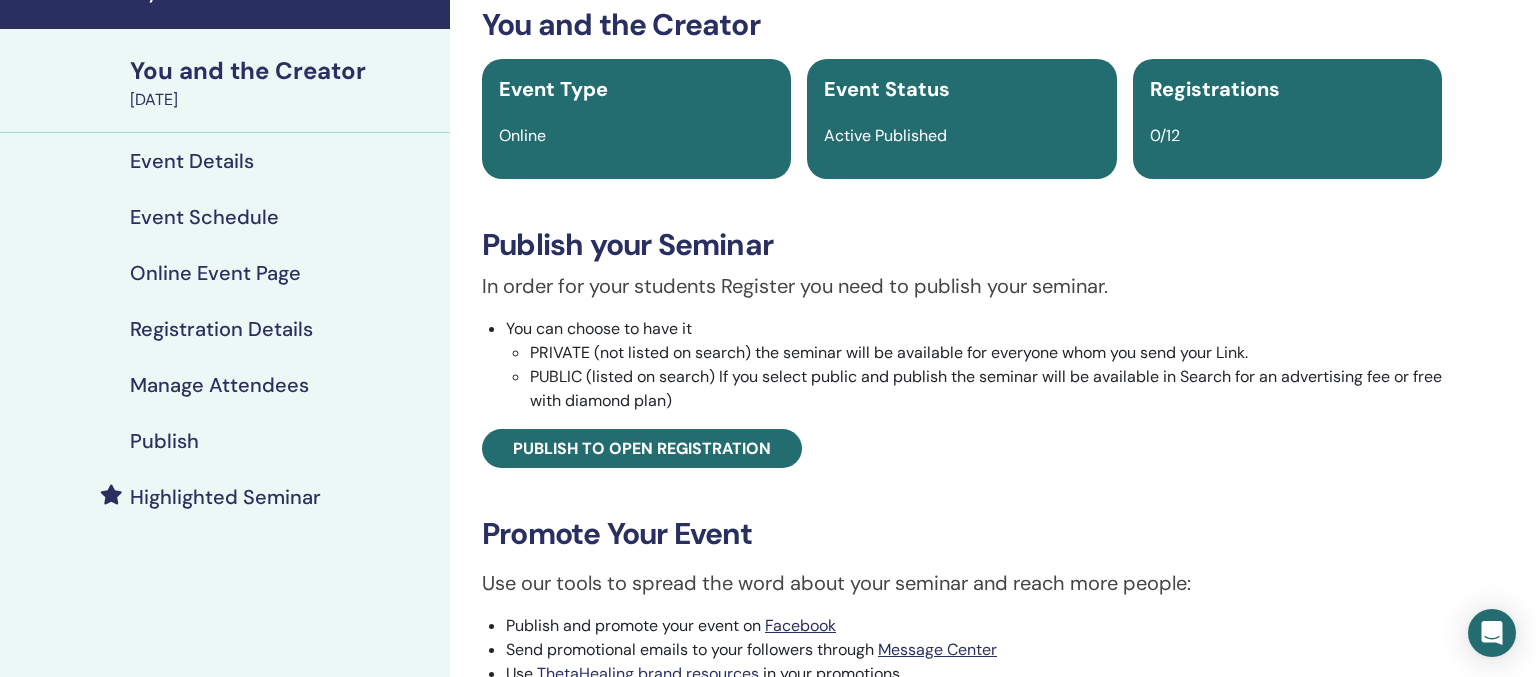 scroll, scrollTop: 422, scrollLeft: 0, axis: vertical 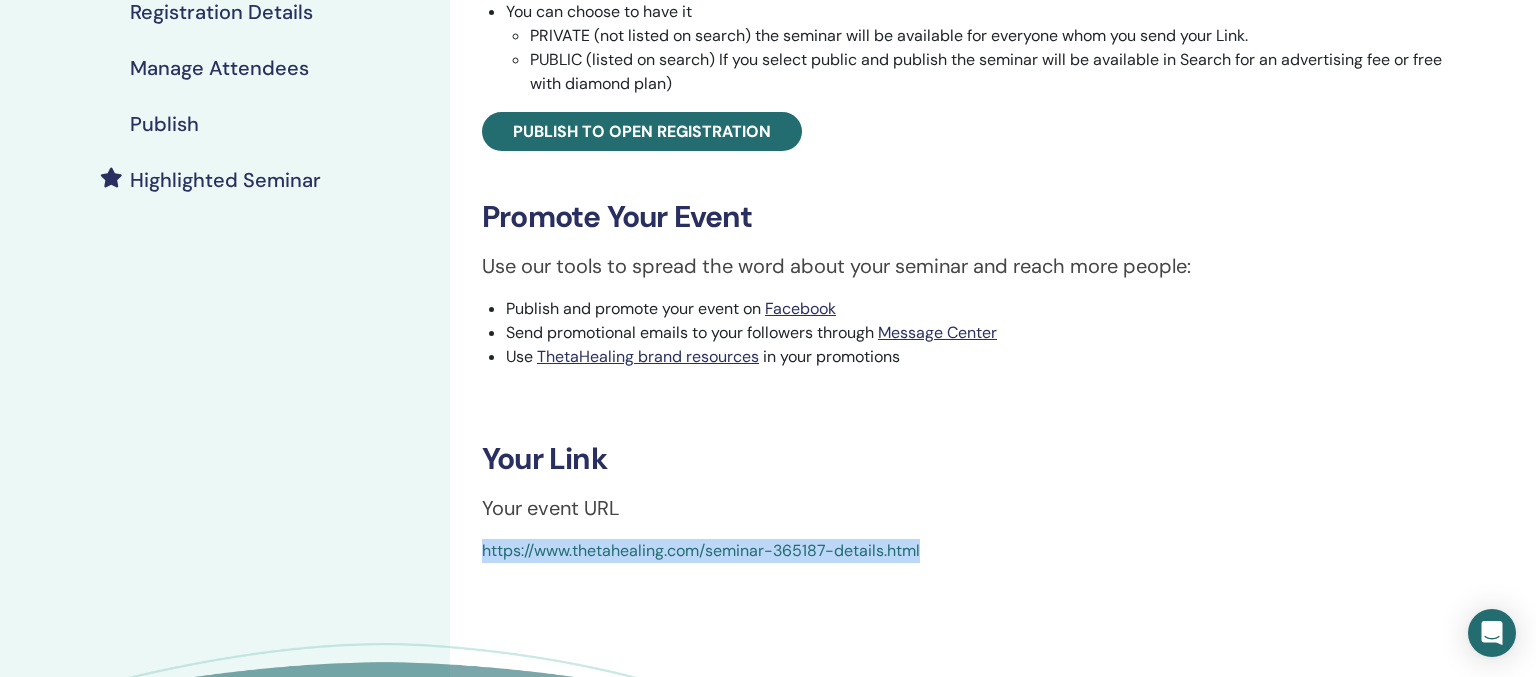 drag, startPoint x: 935, startPoint y: 555, endPoint x: 463, endPoint y: 564, distance: 472.0858 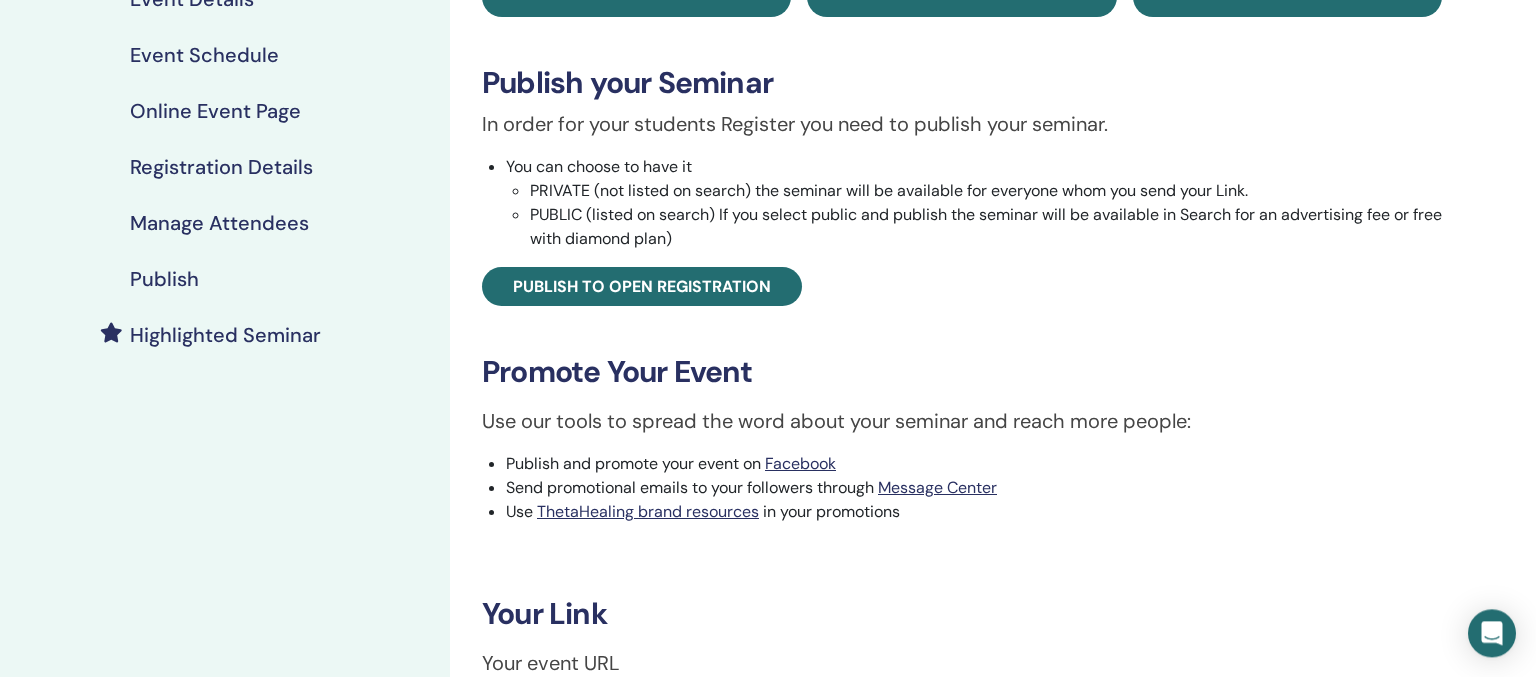 scroll, scrollTop: 0, scrollLeft: 0, axis: both 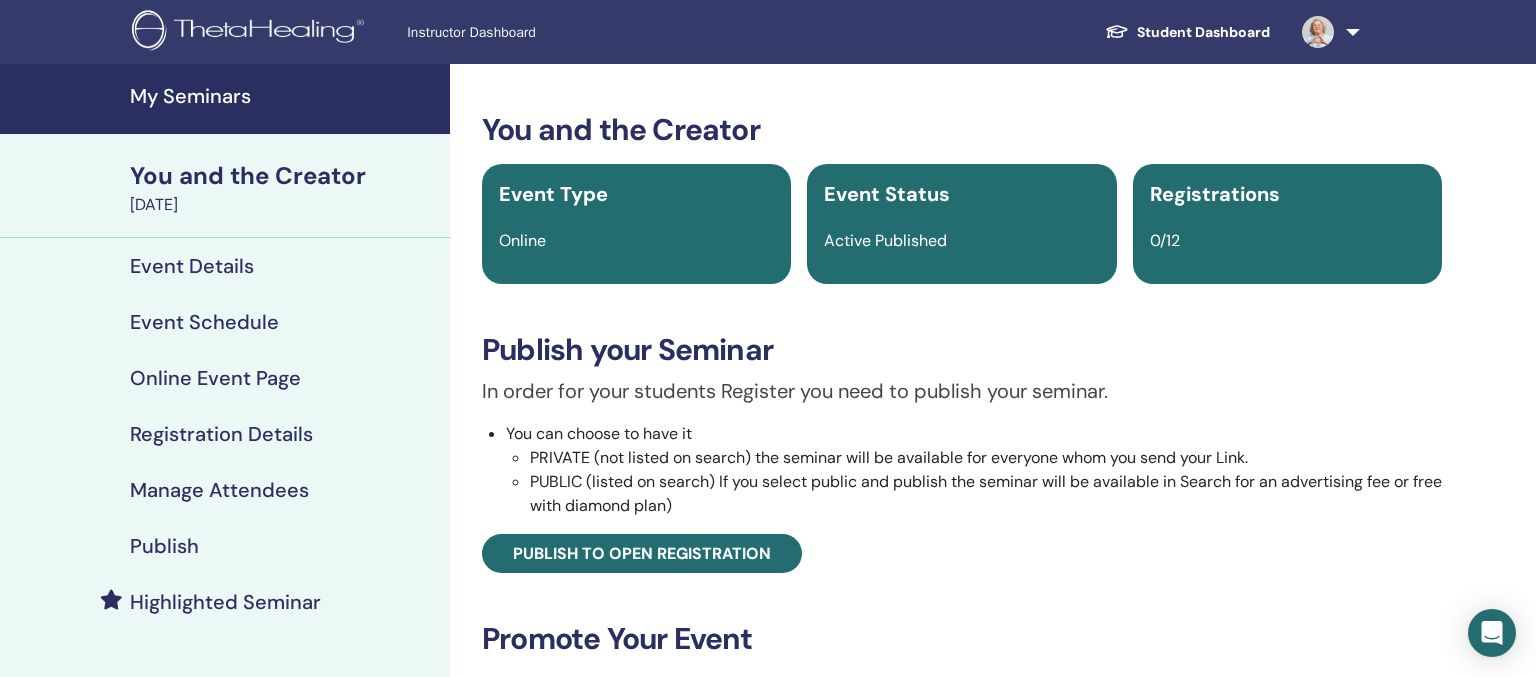 click on "My Seminars" at bounding box center [284, 96] 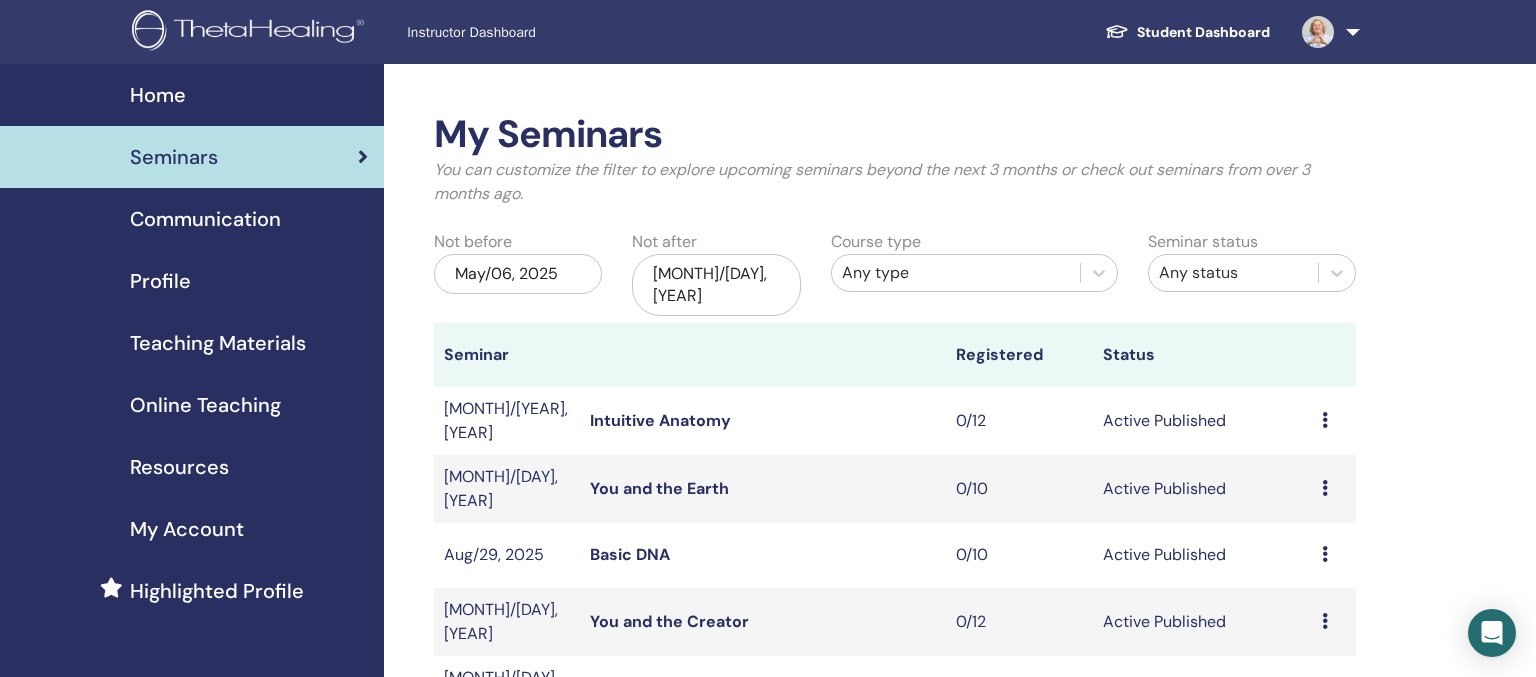 scroll, scrollTop: 0, scrollLeft: 0, axis: both 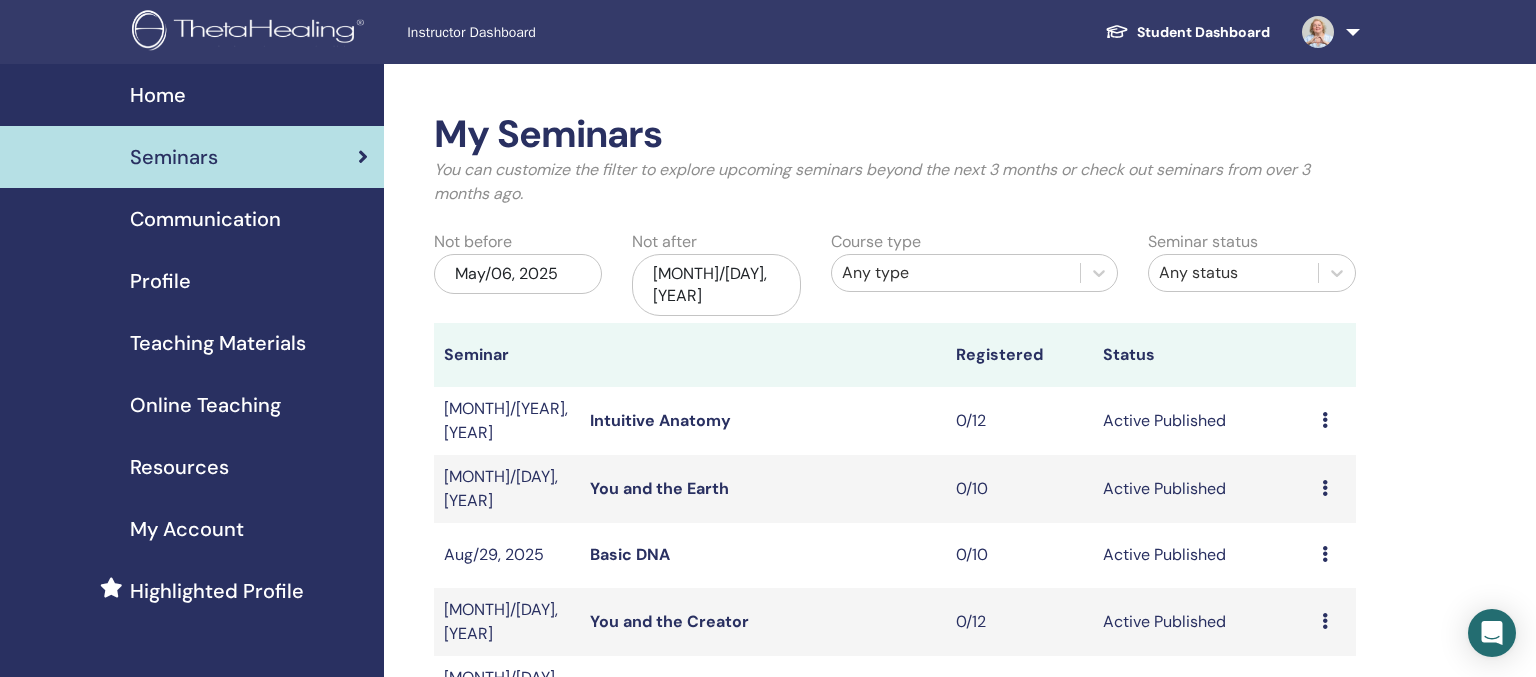 click on "Teaching Materials" at bounding box center (218, 343) 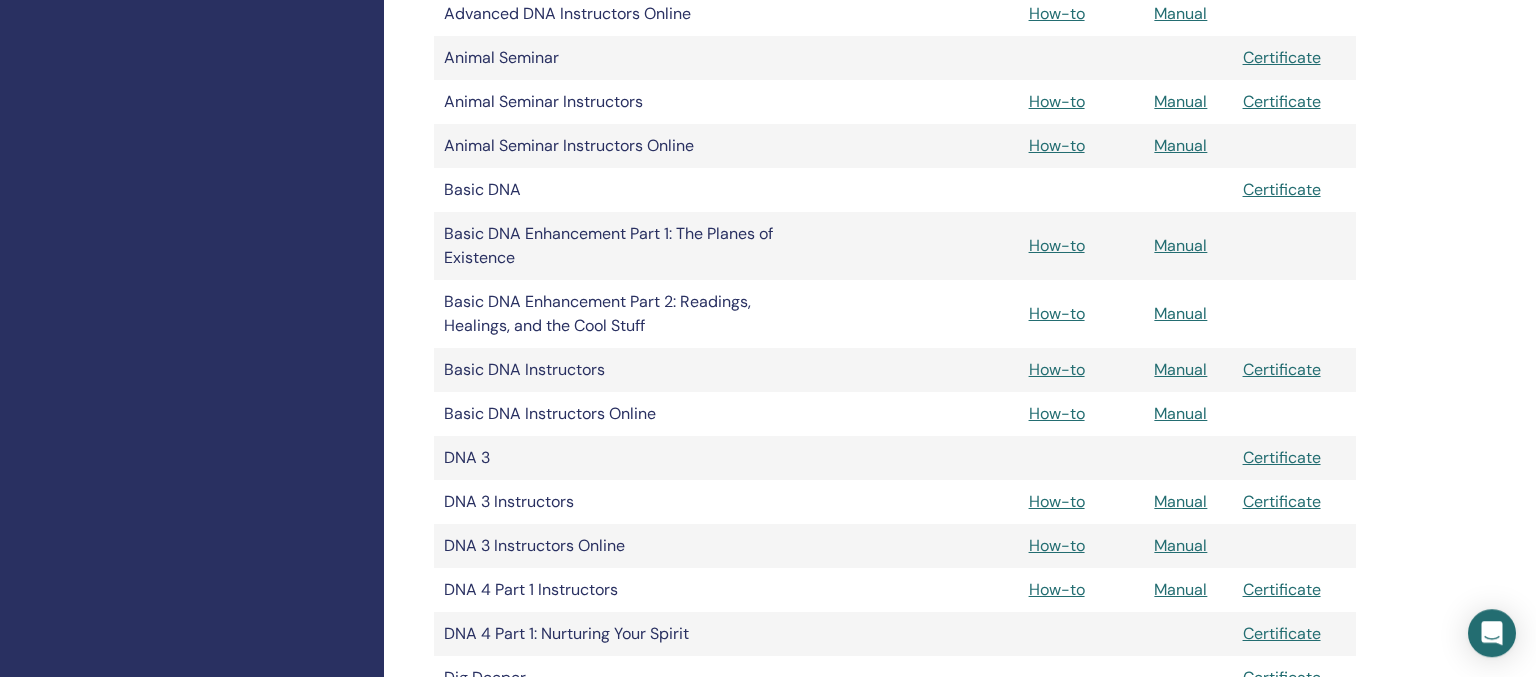 scroll, scrollTop: 739, scrollLeft: 0, axis: vertical 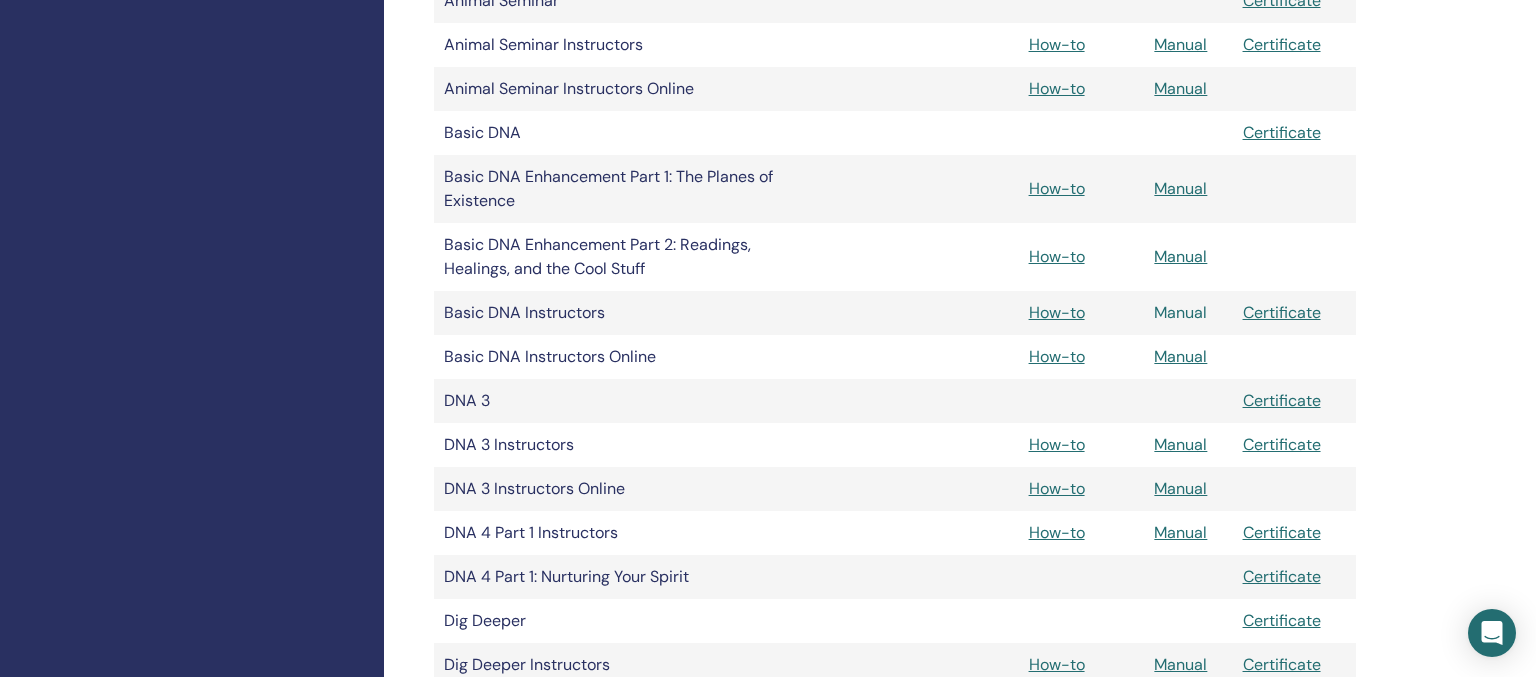 click on "Manual" at bounding box center (1180, 312) 